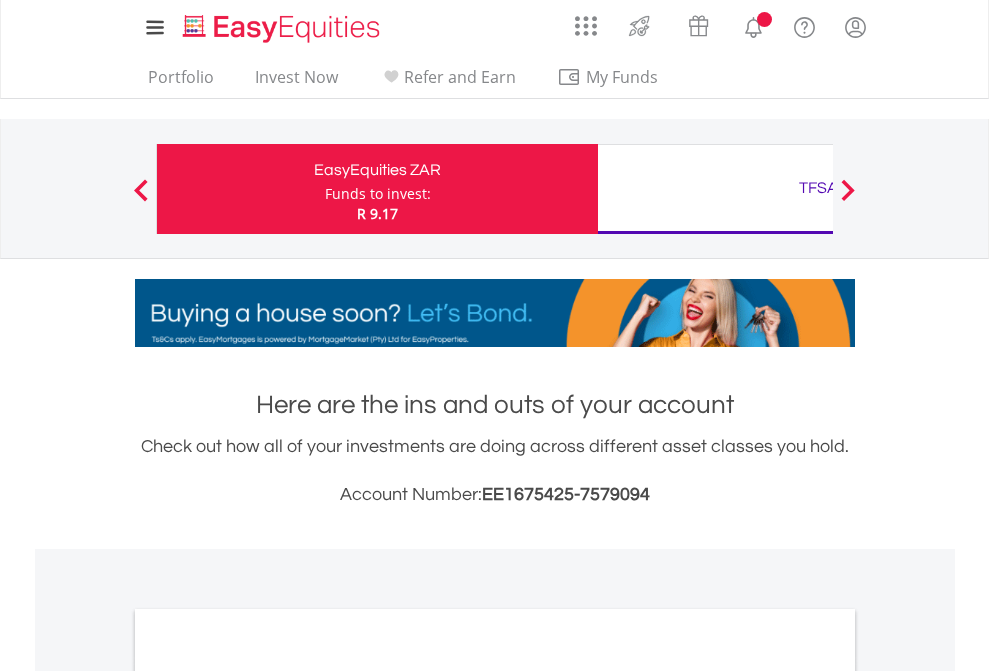 scroll, scrollTop: 0, scrollLeft: 0, axis: both 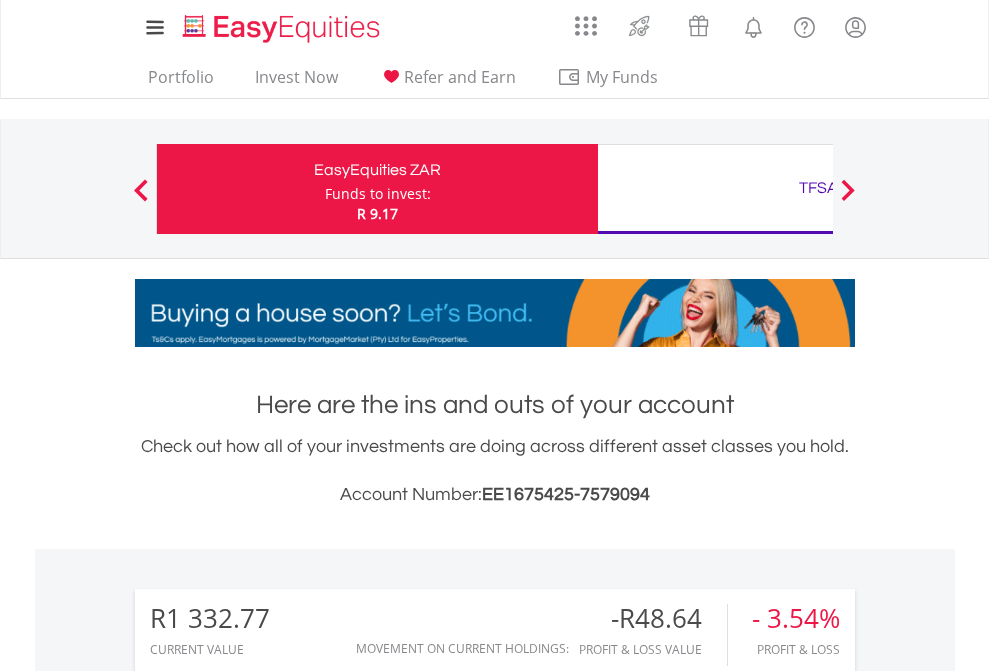 click on "Funds to invest:" at bounding box center [378, 194] 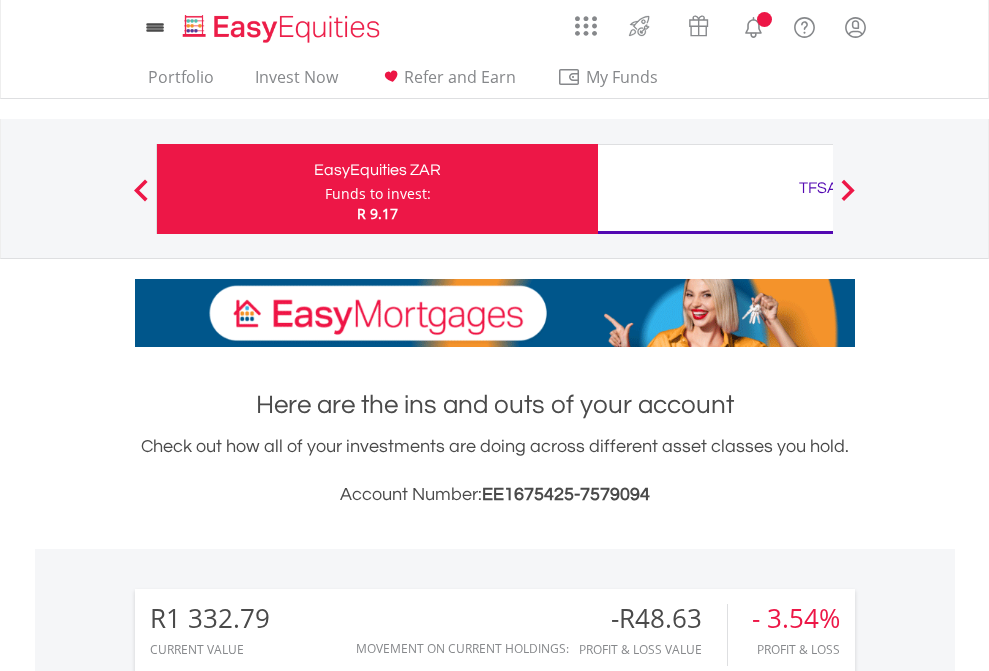 scroll, scrollTop: 0, scrollLeft: 0, axis: both 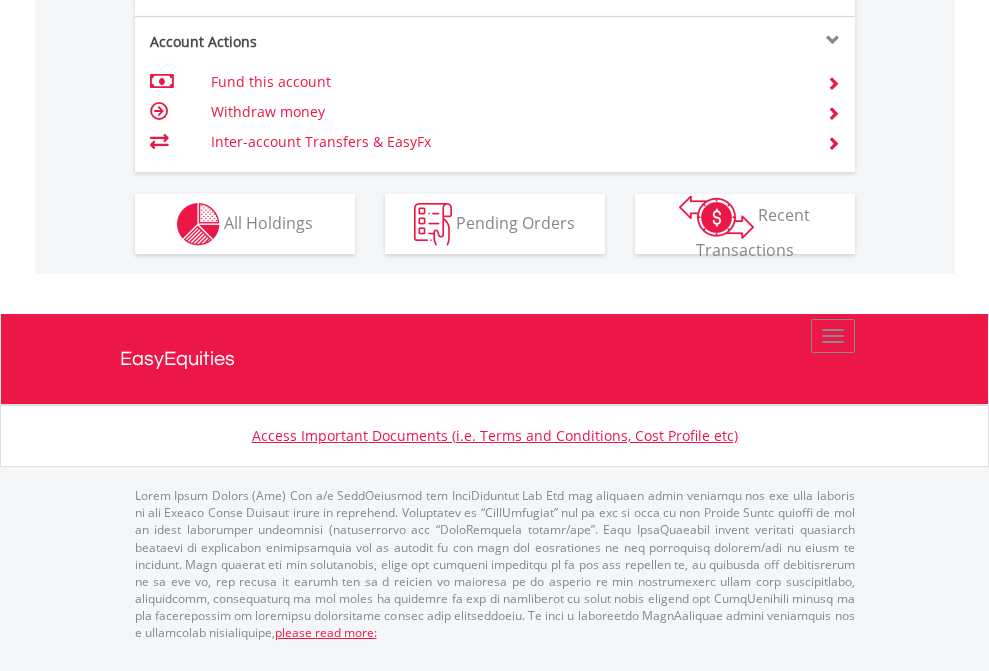 click on "Investment types" at bounding box center (706, -337) 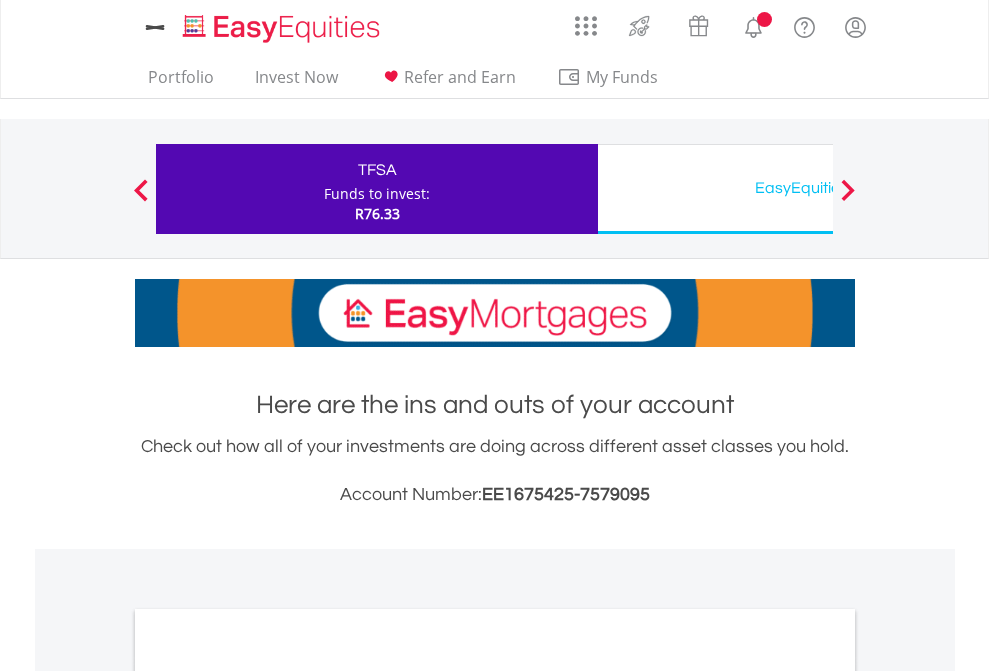 scroll, scrollTop: 0, scrollLeft: 0, axis: both 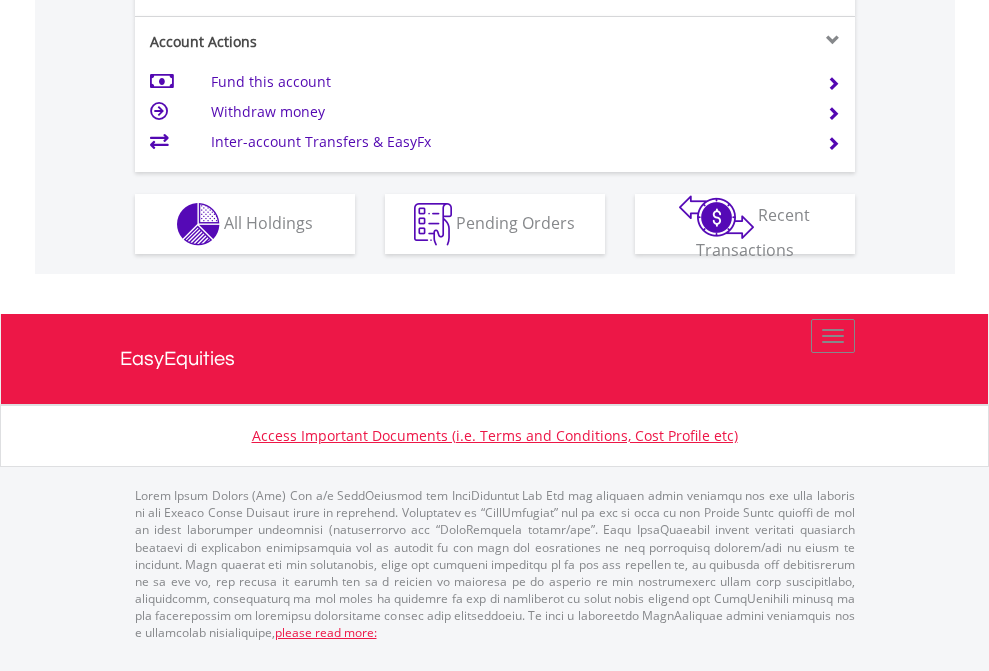 click on "Investment types" at bounding box center (706, -337) 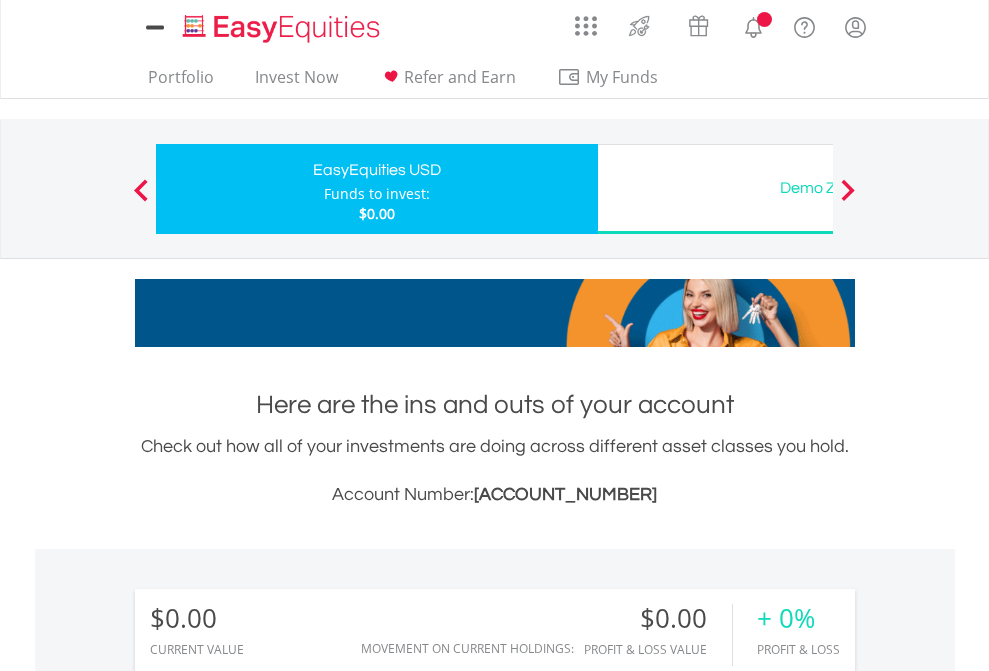 scroll, scrollTop: 0, scrollLeft: 0, axis: both 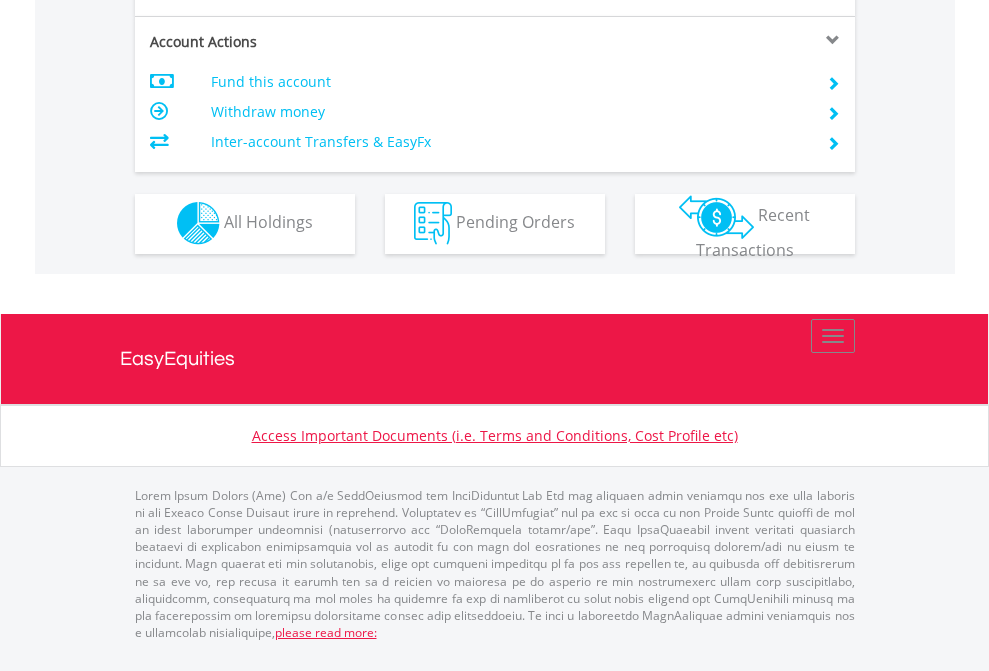 click on "Investment types" at bounding box center [706, -353] 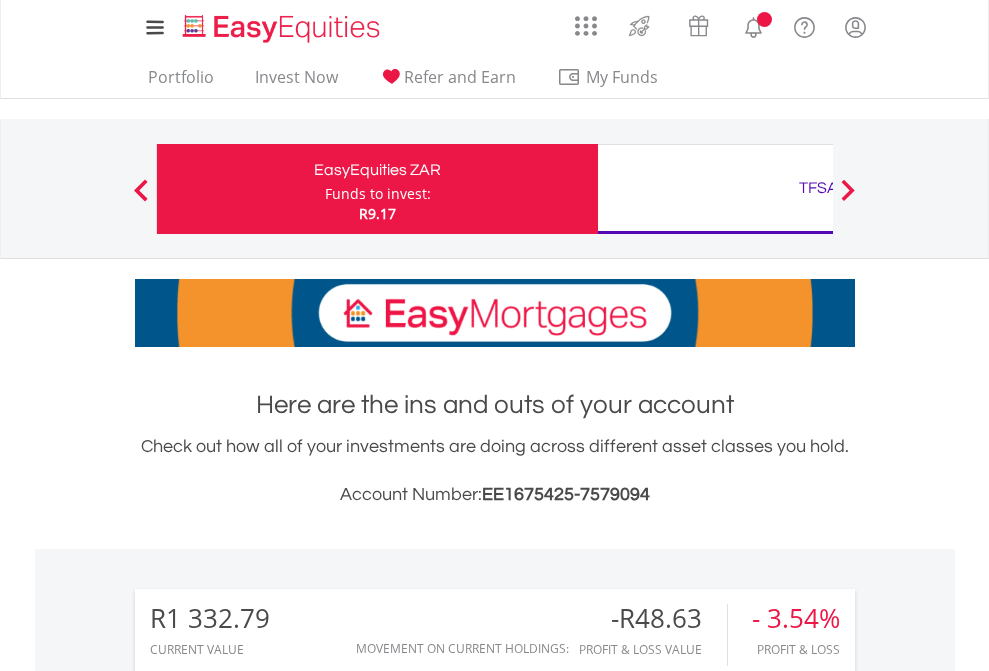 scroll, scrollTop: 0, scrollLeft: 0, axis: both 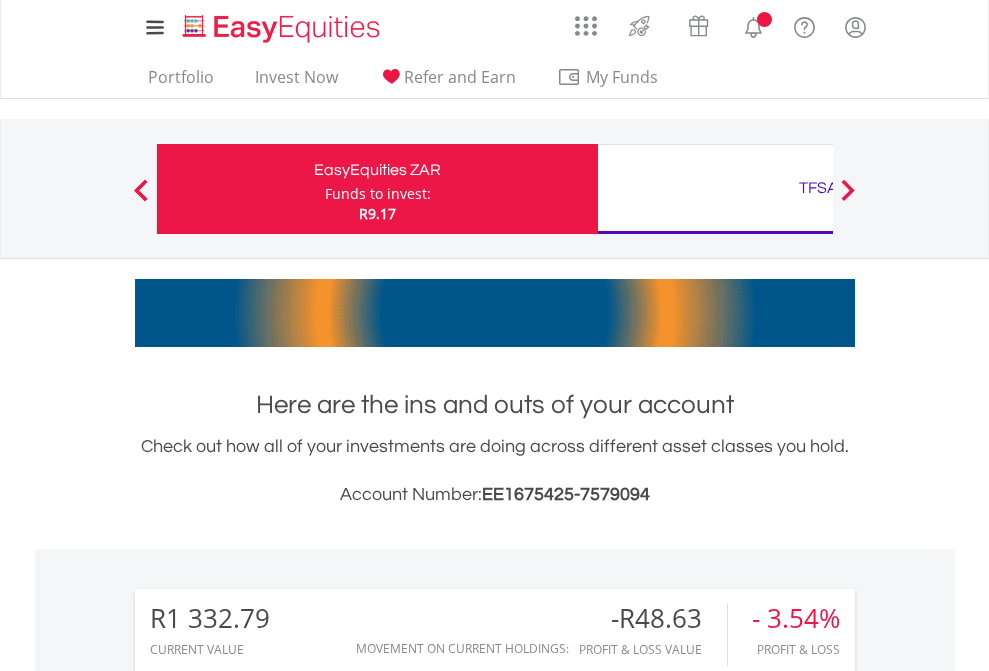 click on "All Holdings" at bounding box center (268, 1546) 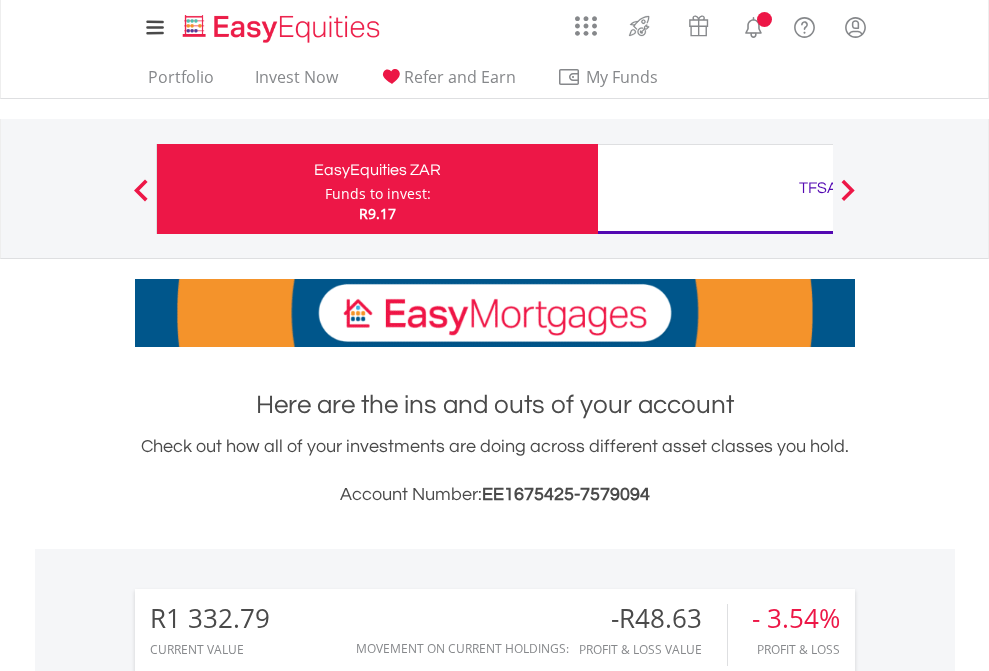 scroll, scrollTop: 999808, scrollLeft: 999687, axis: both 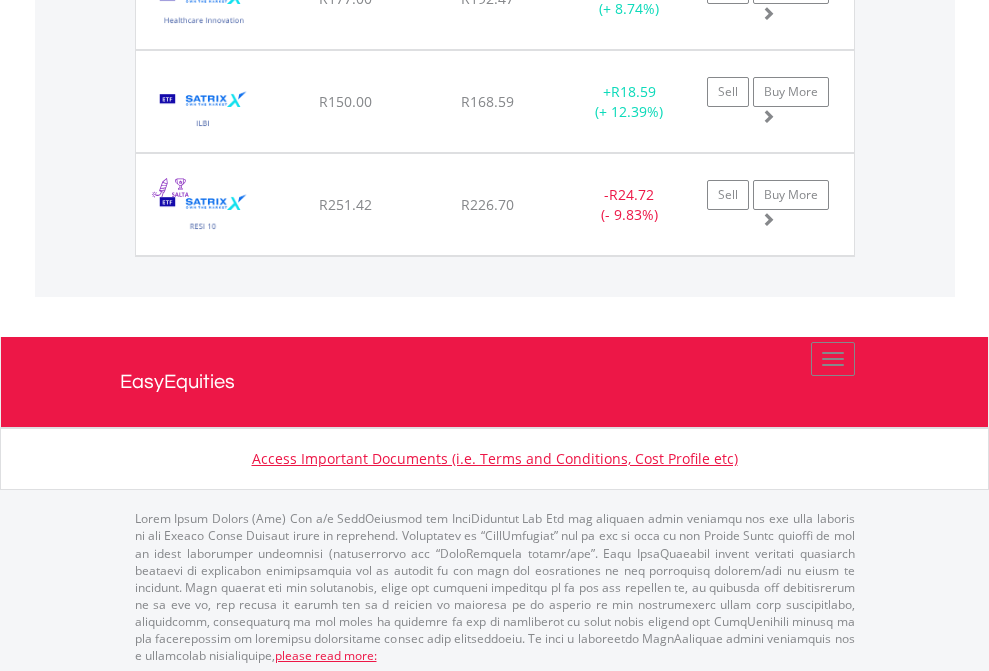 click on "TFSA" at bounding box center (818, -2116) 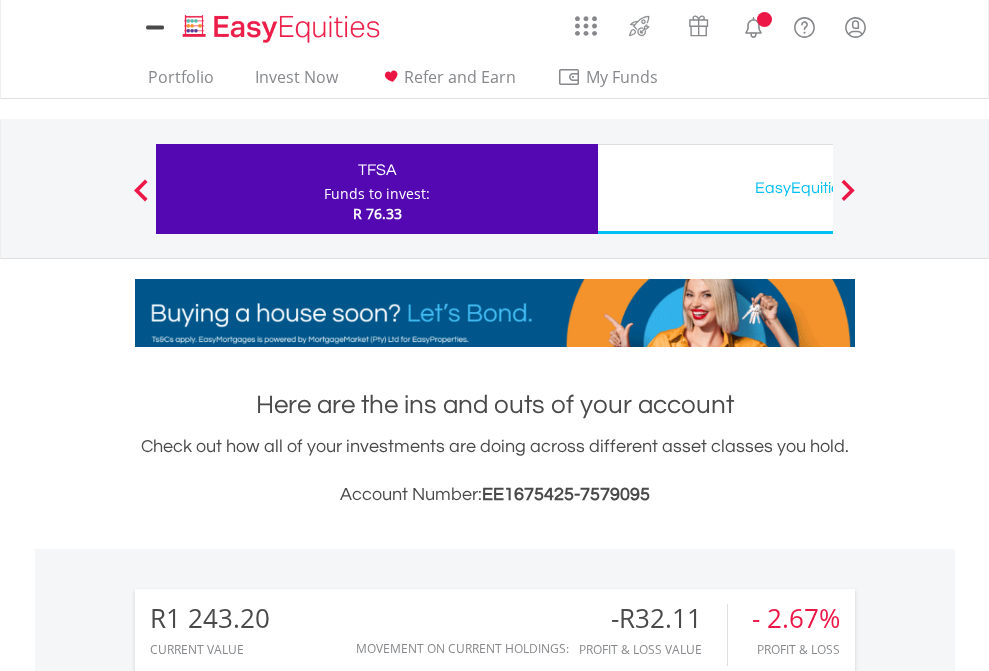 click on "All Holdings" at bounding box center [268, 1546] 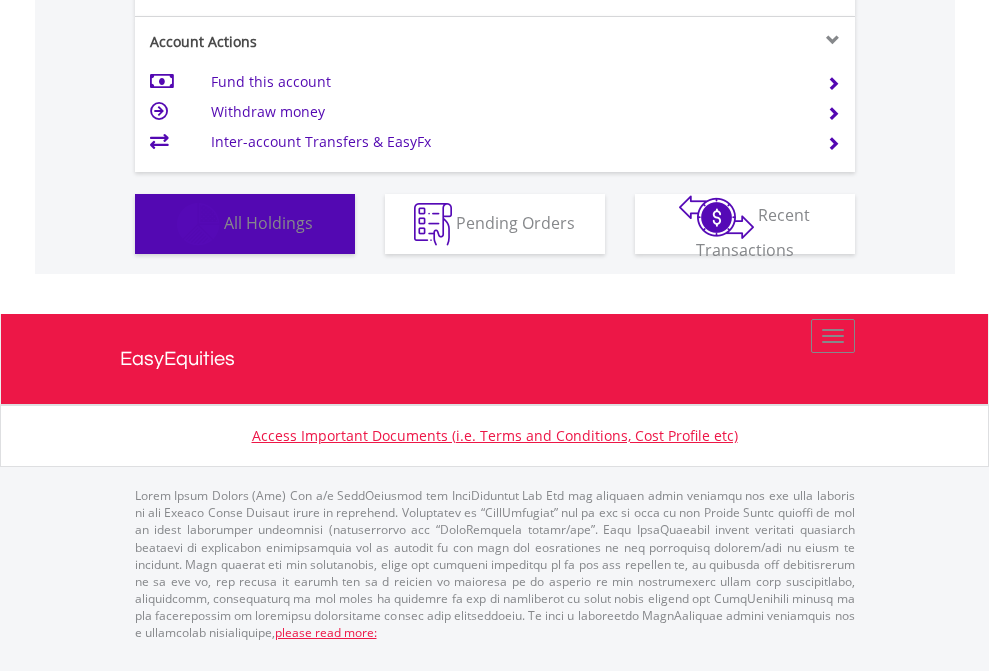 scroll, scrollTop: 1573, scrollLeft: 0, axis: vertical 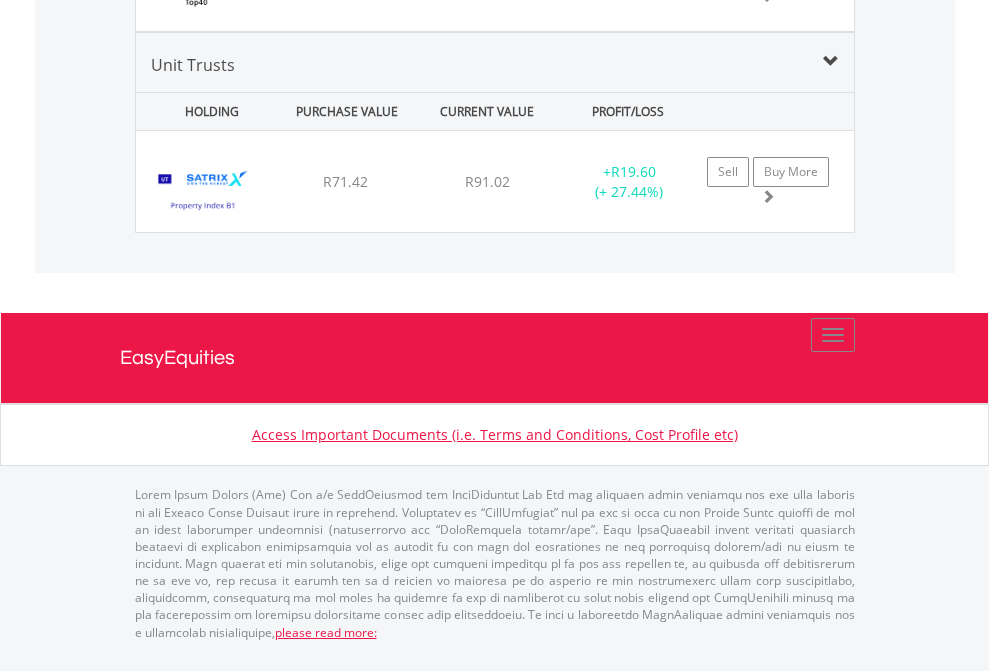 click on "EasyEquities USD" at bounding box center (818, -1928) 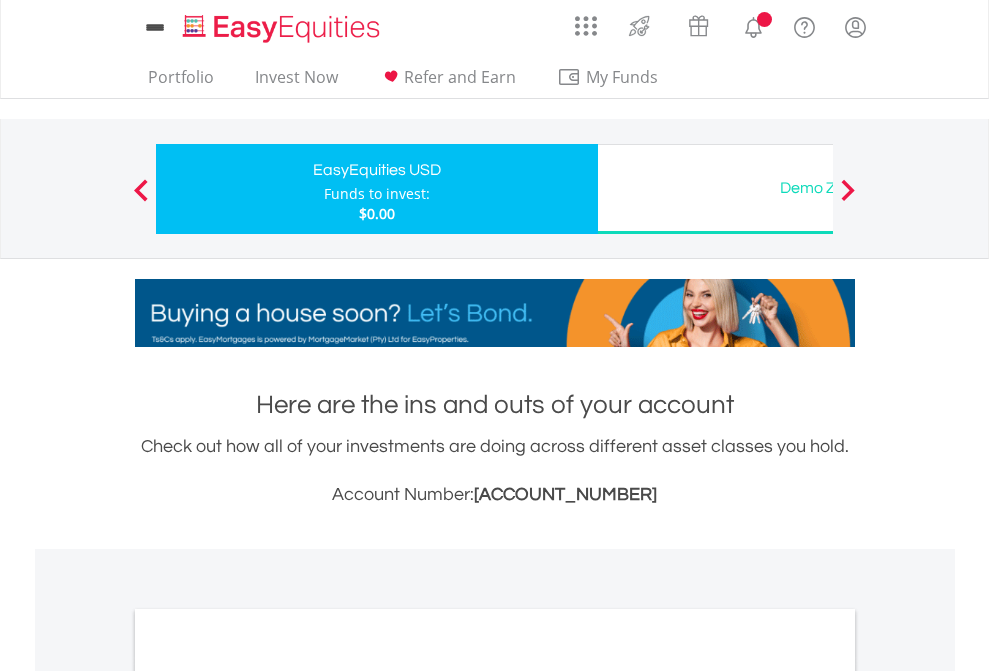 scroll, scrollTop: 0, scrollLeft: 0, axis: both 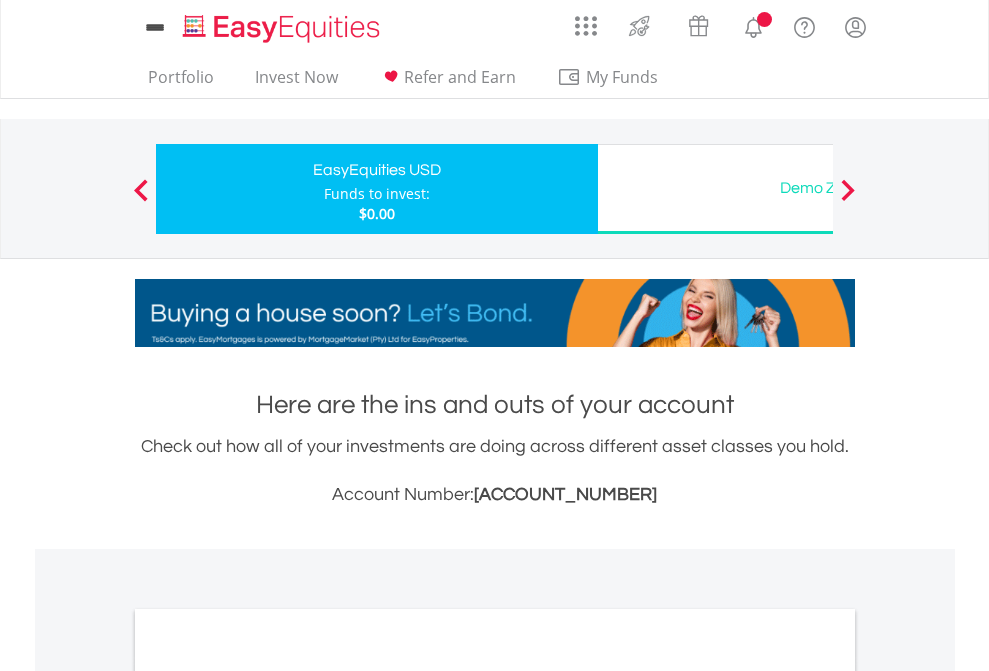 click on "All Holdings" at bounding box center (268, 1096) 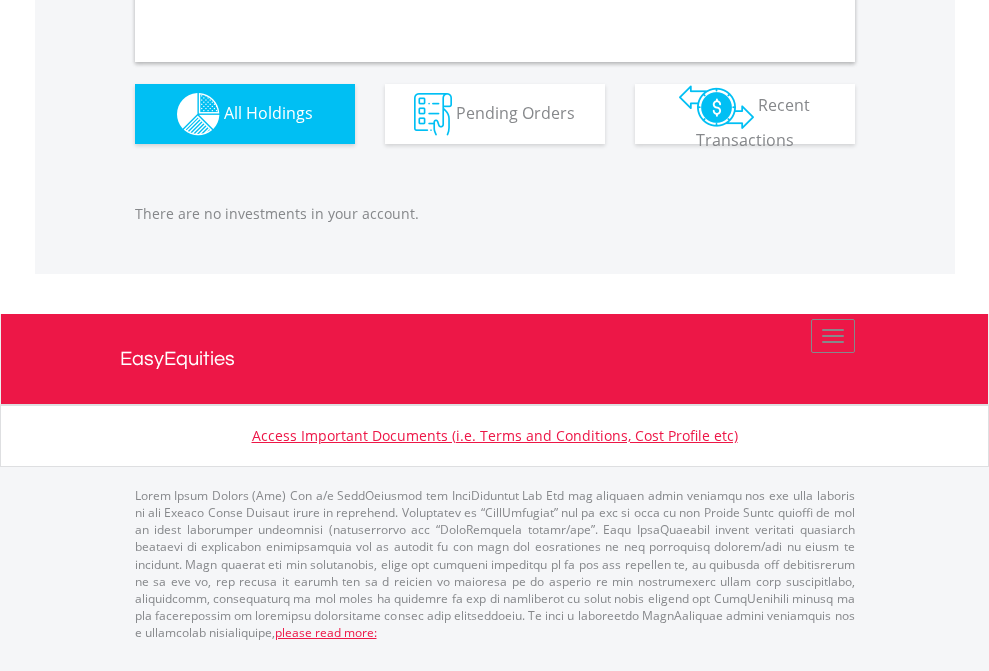 scroll, scrollTop: 1980, scrollLeft: 0, axis: vertical 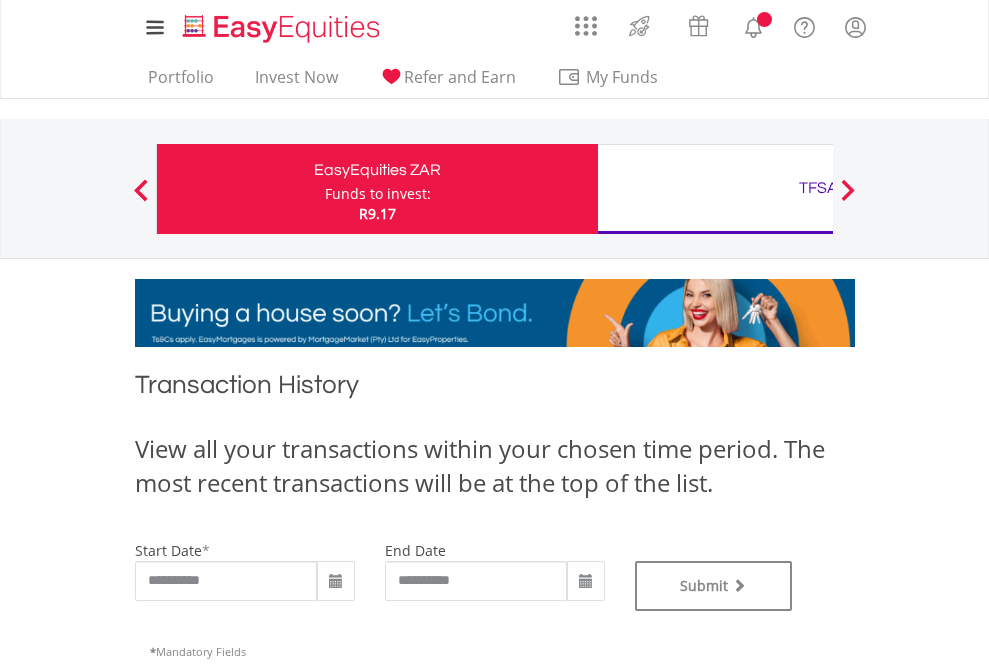 click on "TFSA" at bounding box center (818, 188) 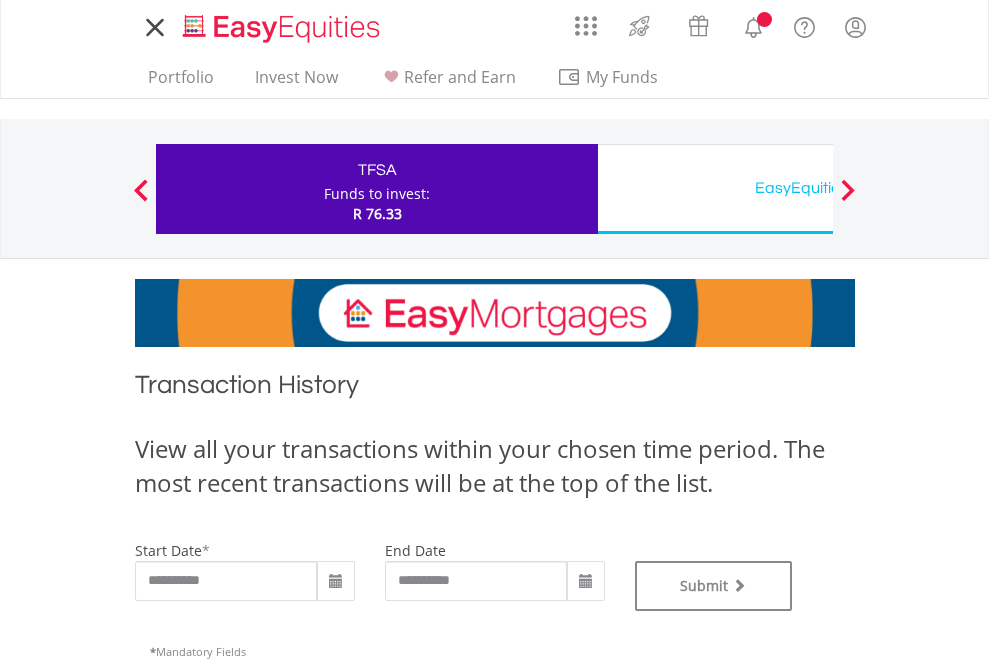 scroll, scrollTop: 0, scrollLeft: 0, axis: both 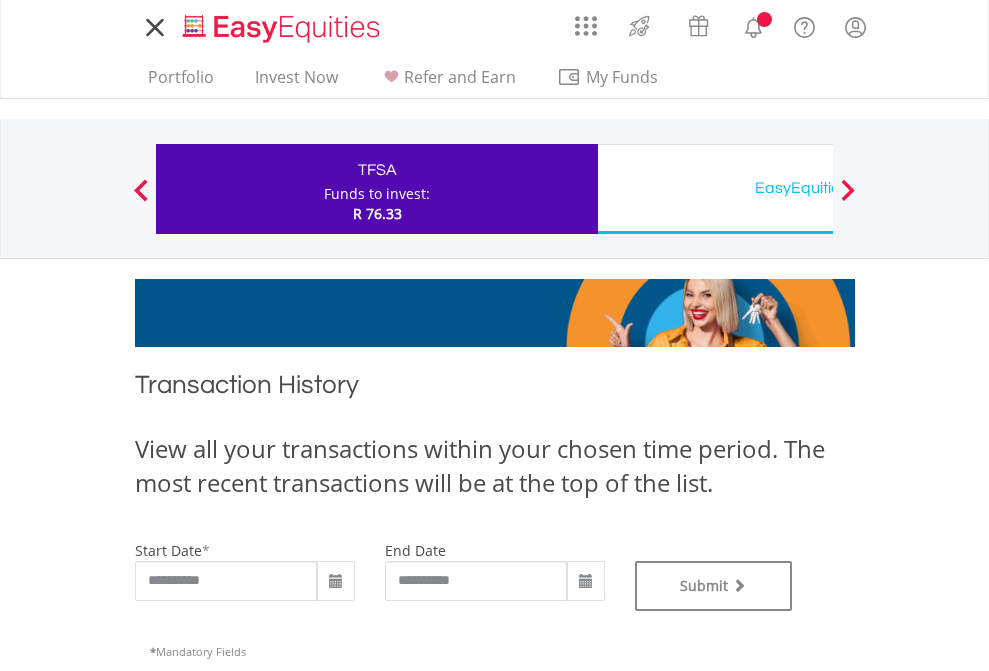 type on "**********" 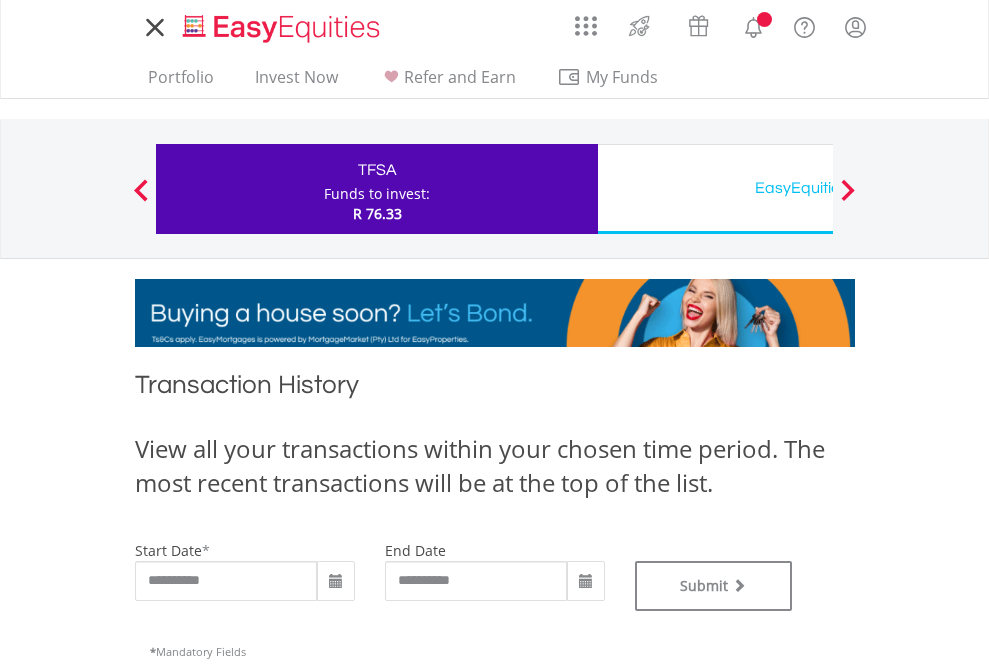 type on "**********" 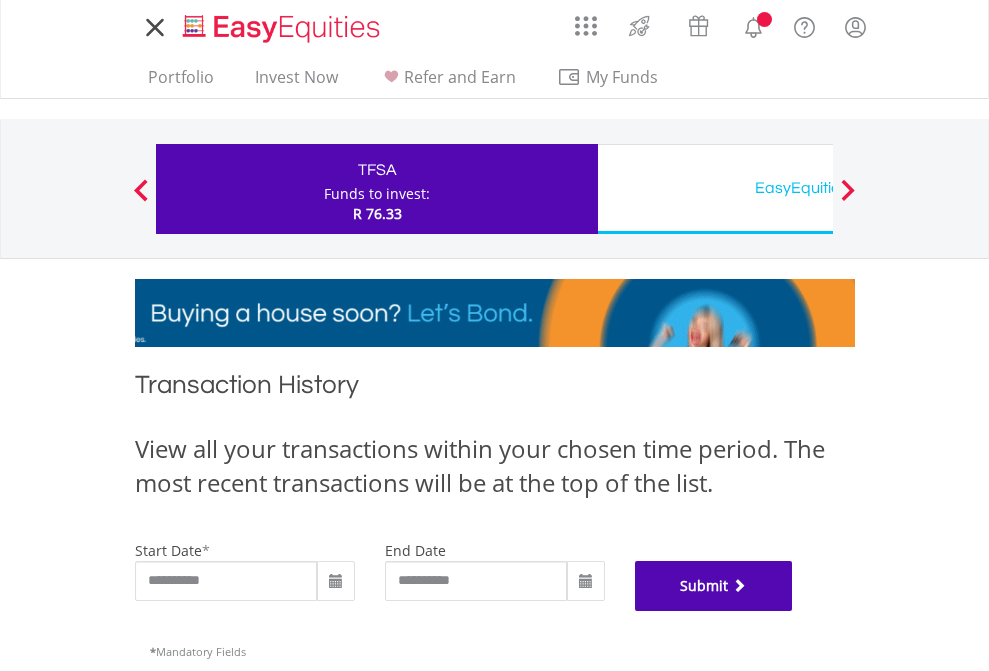 click on "Submit" at bounding box center (714, 586) 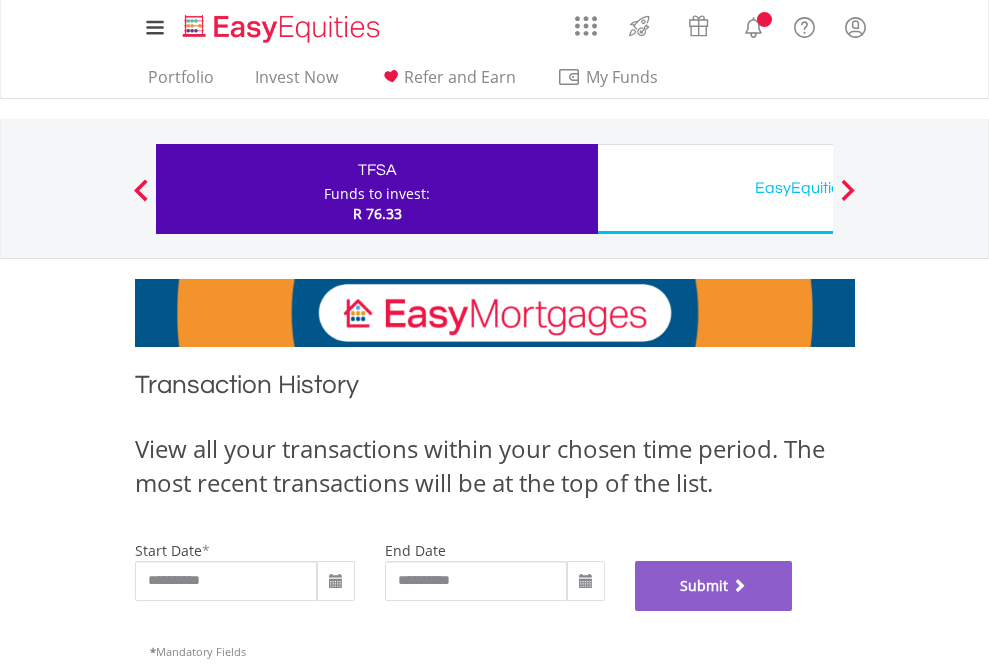 scroll, scrollTop: 811, scrollLeft: 0, axis: vertical 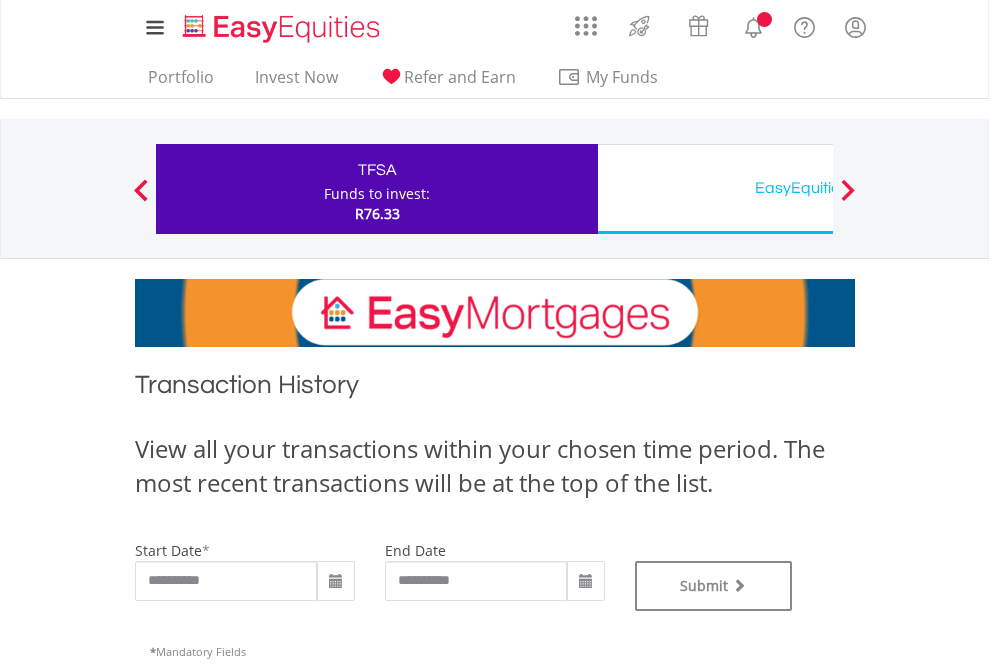 click on "EasyEquities USD" at bounding box center [818, 188] 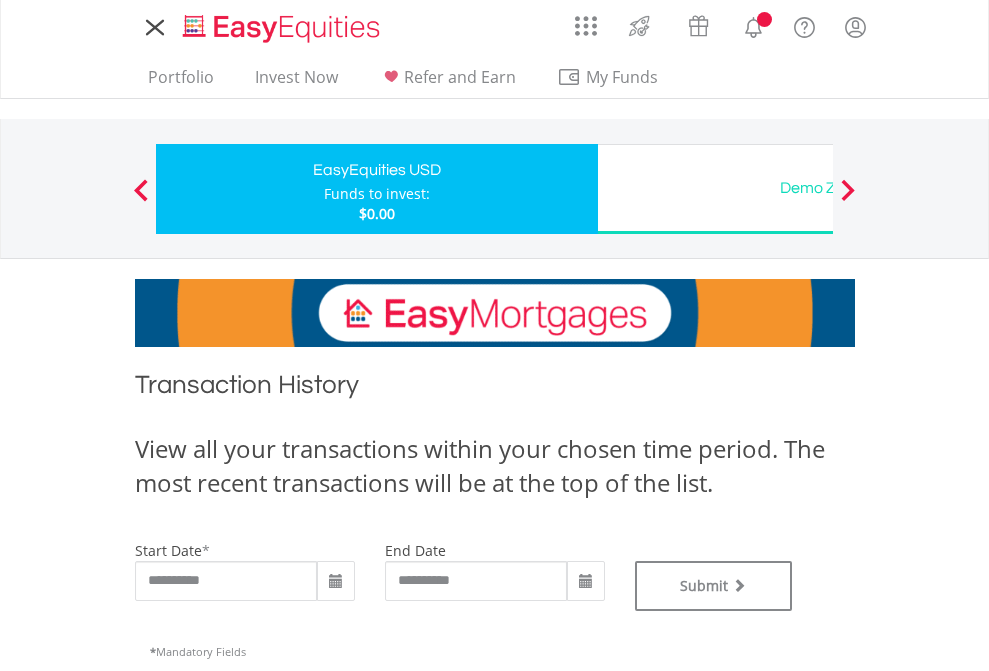 scroll, scrollTop: 0, scrollLeft: 0, axis: both 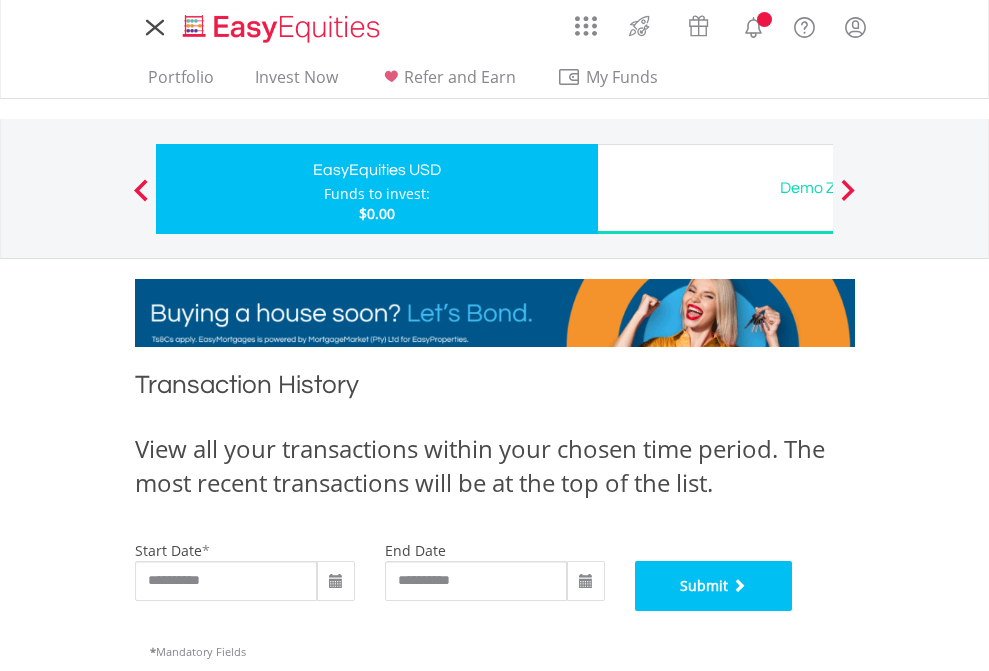 click on "Submit" at bounding box center (714, 586) 